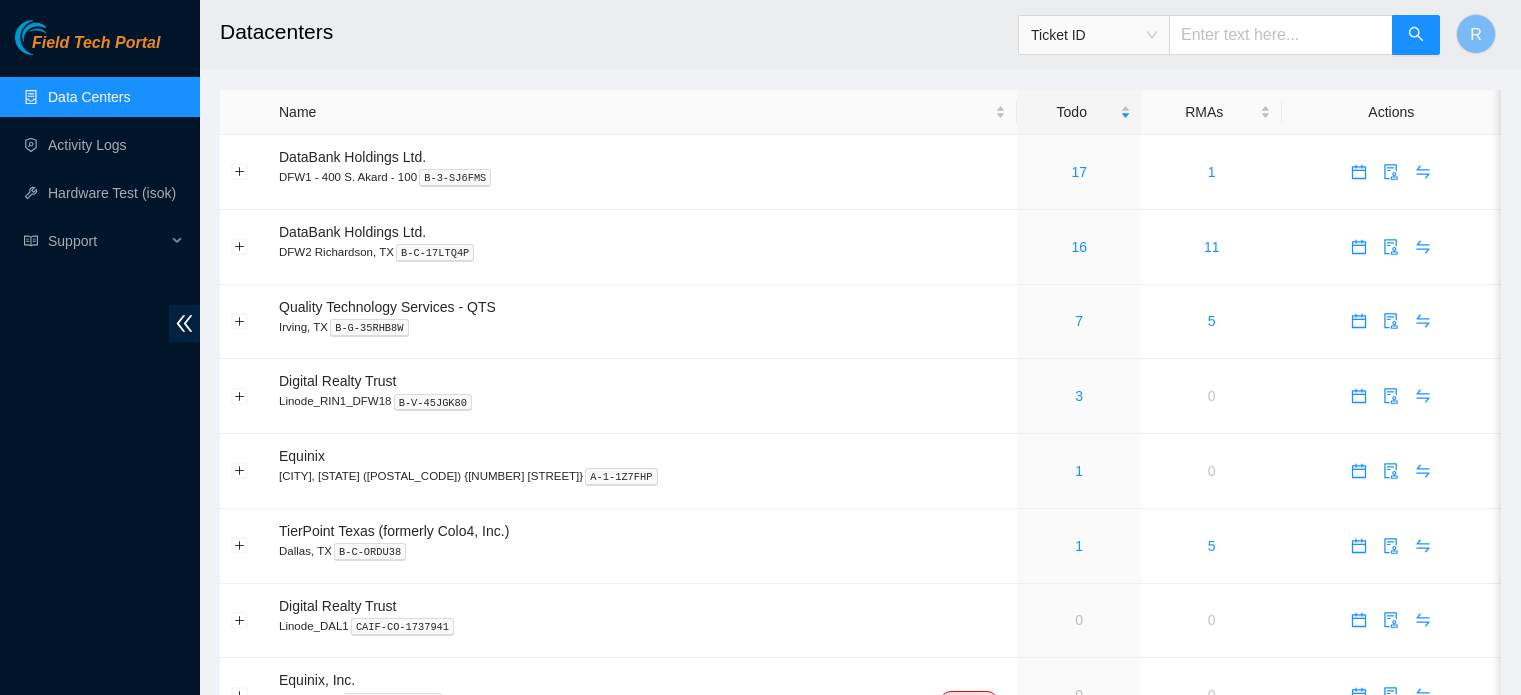 scroll, scrollTop: 0, scrollLeft: 0, axis: both 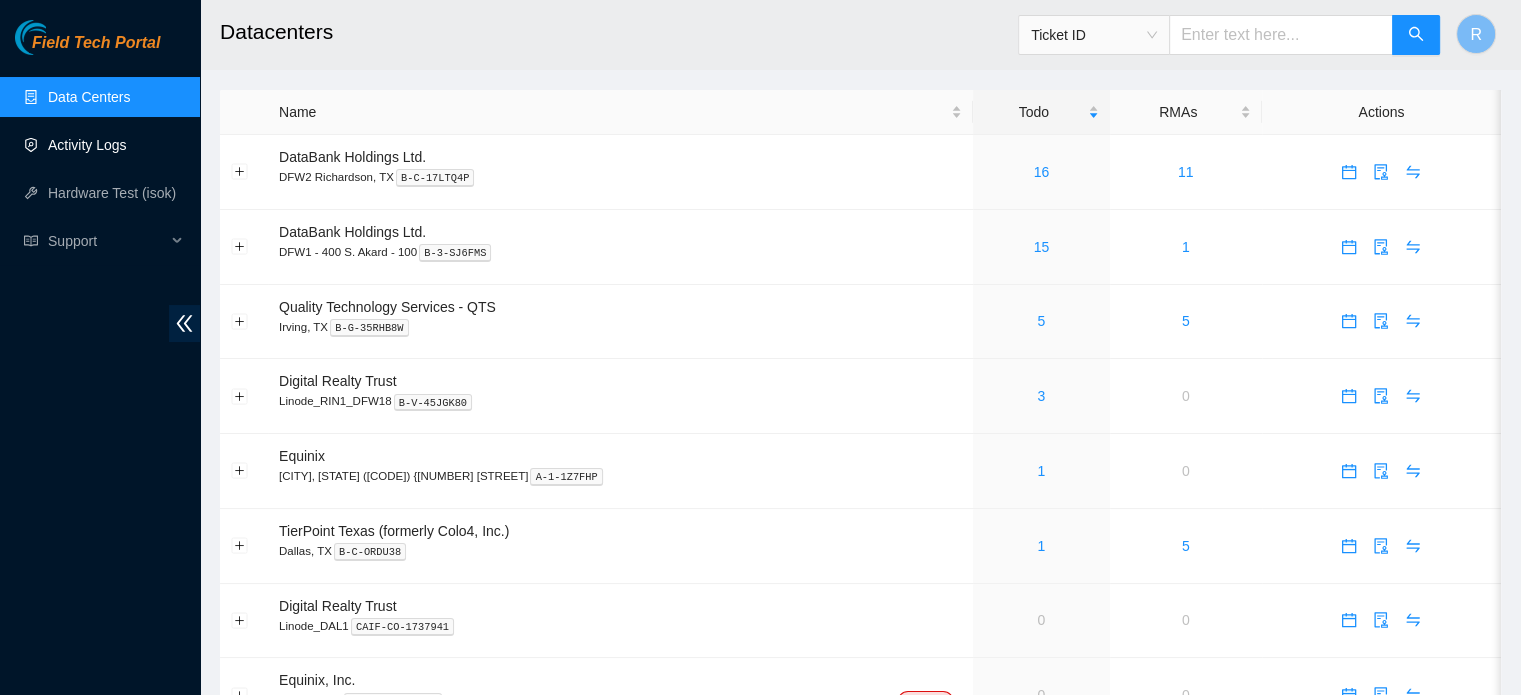 click on "Activity Logs" at bounding box center [87, 145] 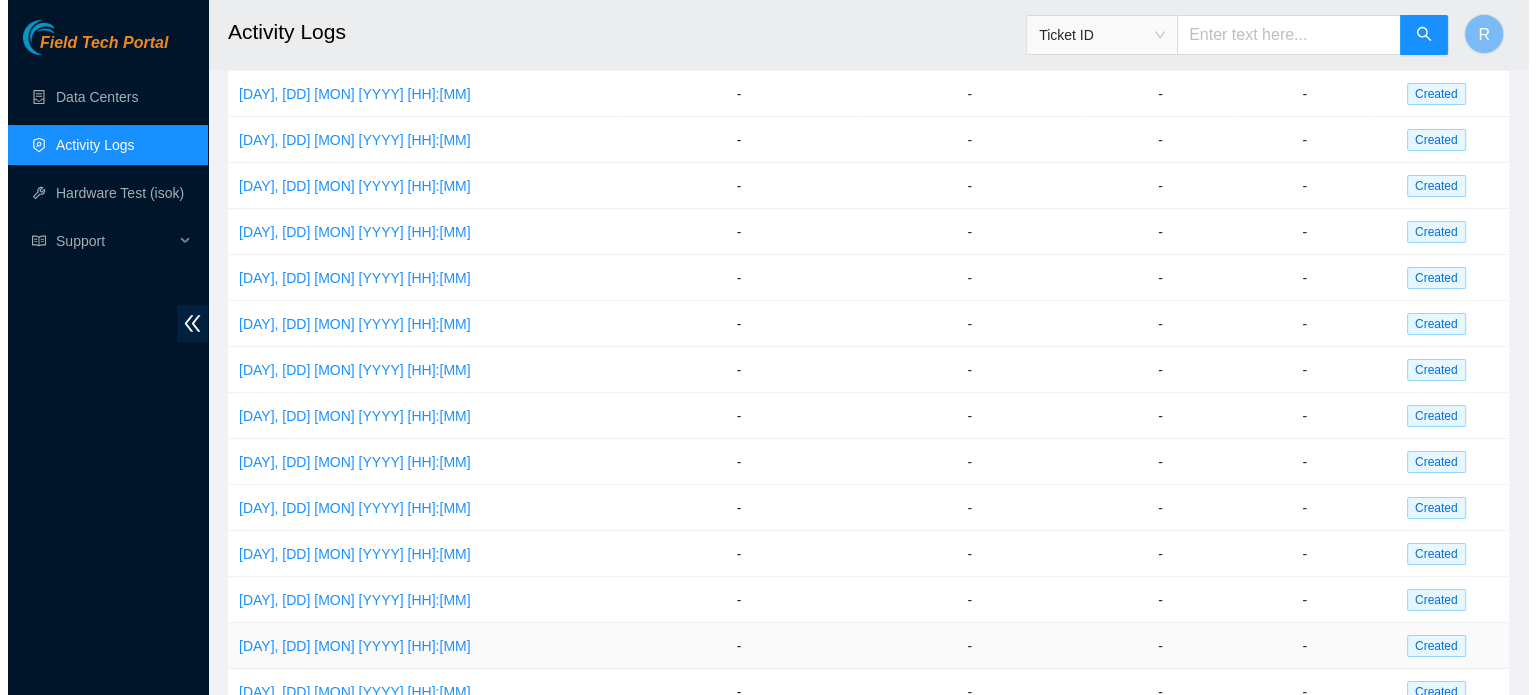 scroll, scrollTop: 0, scrollLeft: 0, axis: both 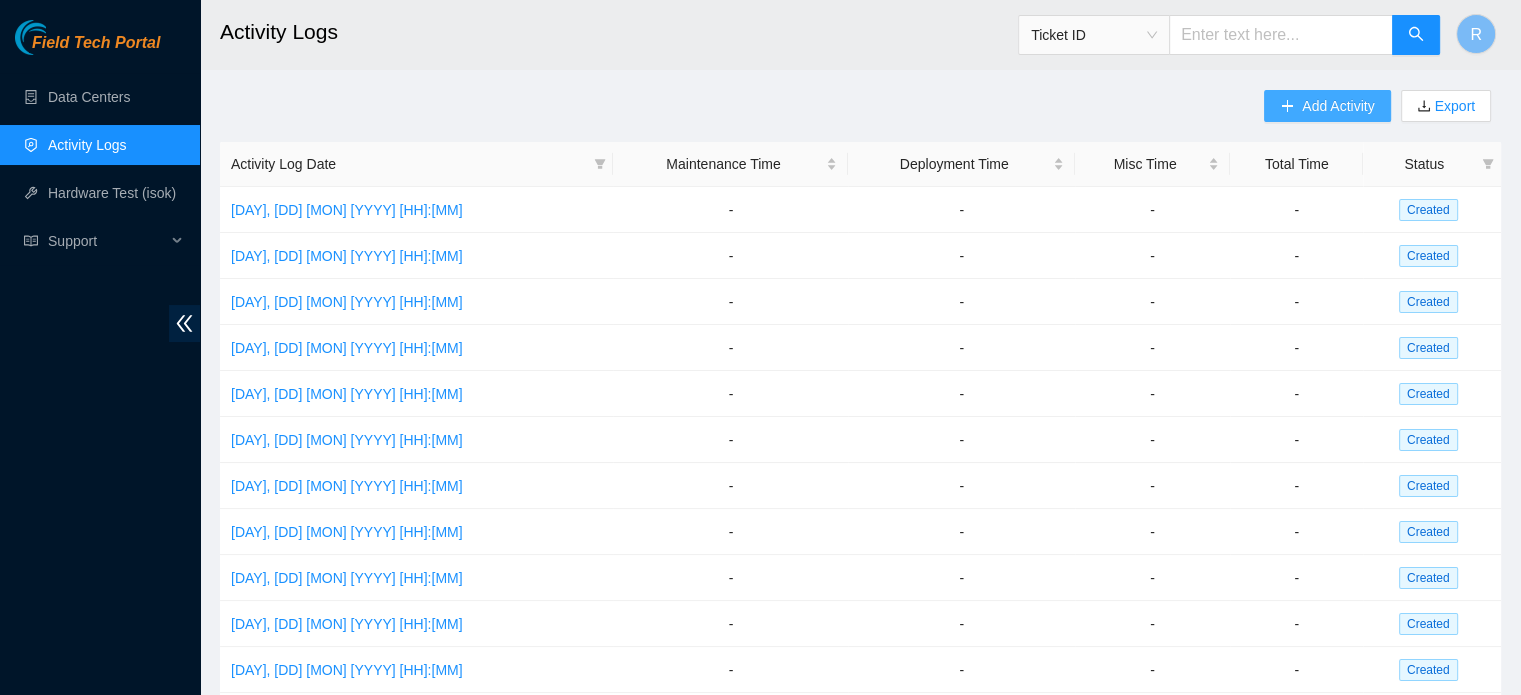 click on "Add Activity" at bounding box center [1338, 106] 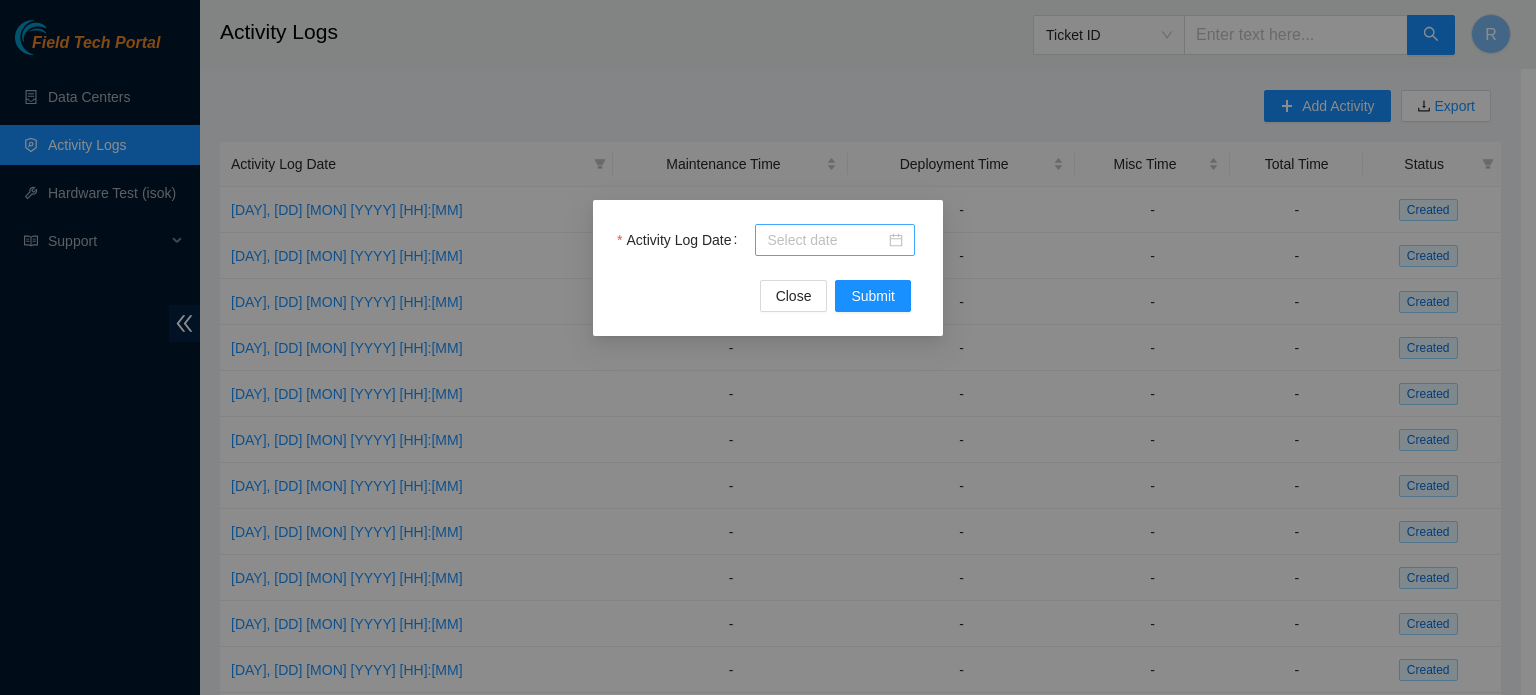 click at bounding box center (835, 240) 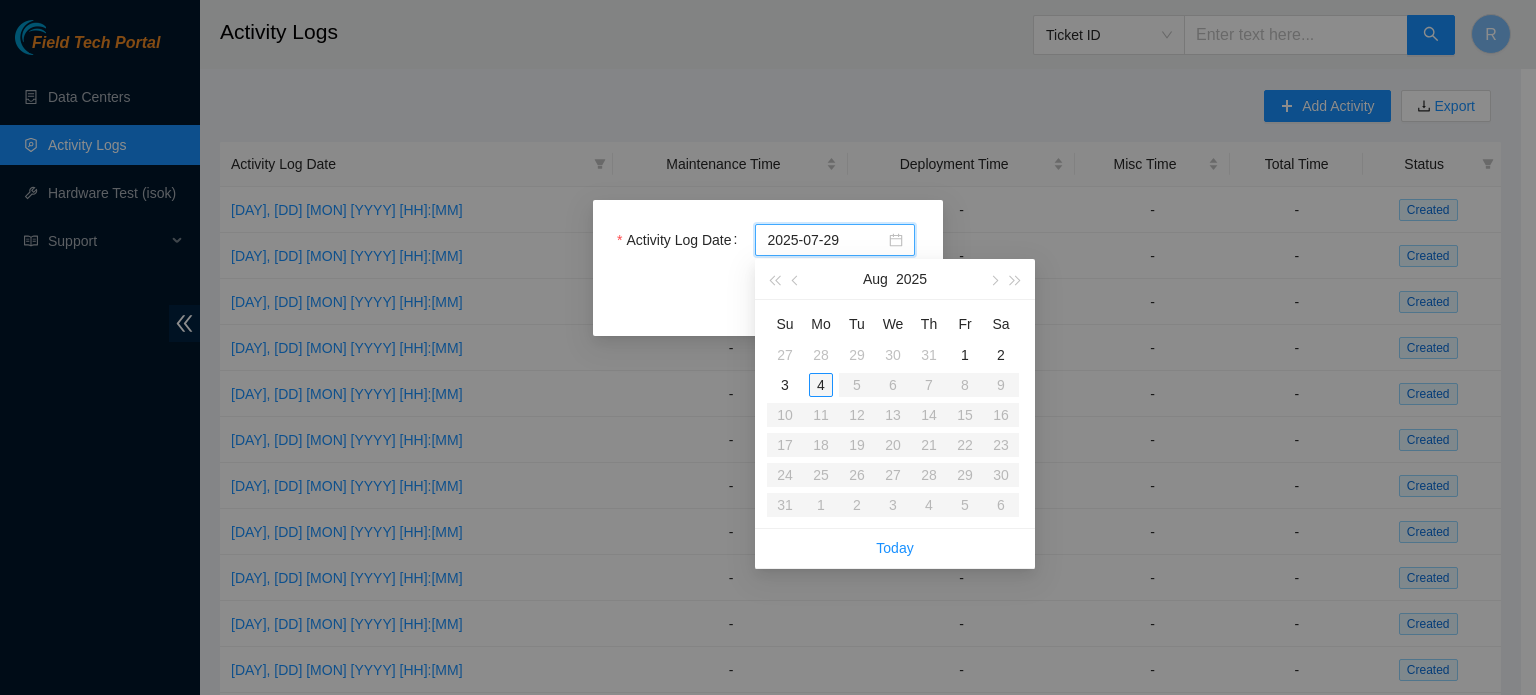 type on "2025-08-04" 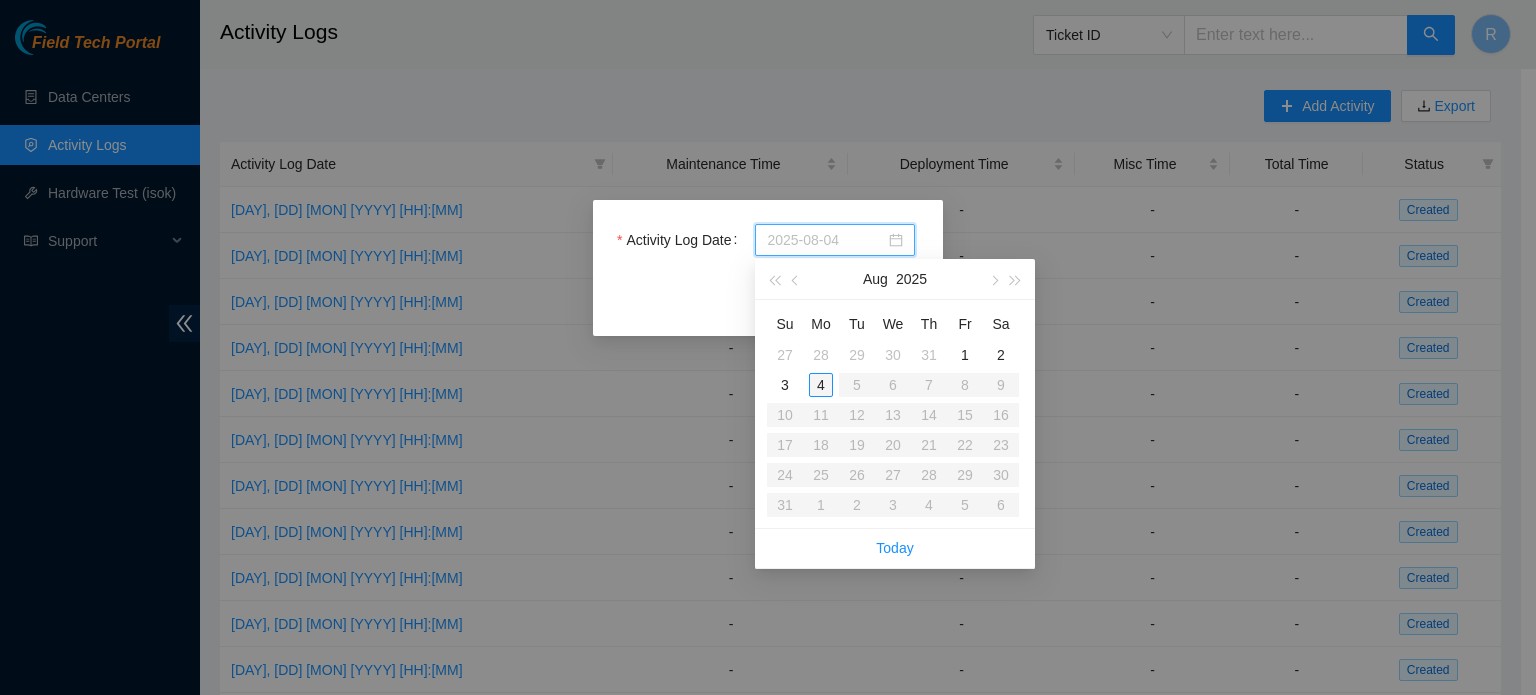 click on "4" at bounding box center [821, 385] 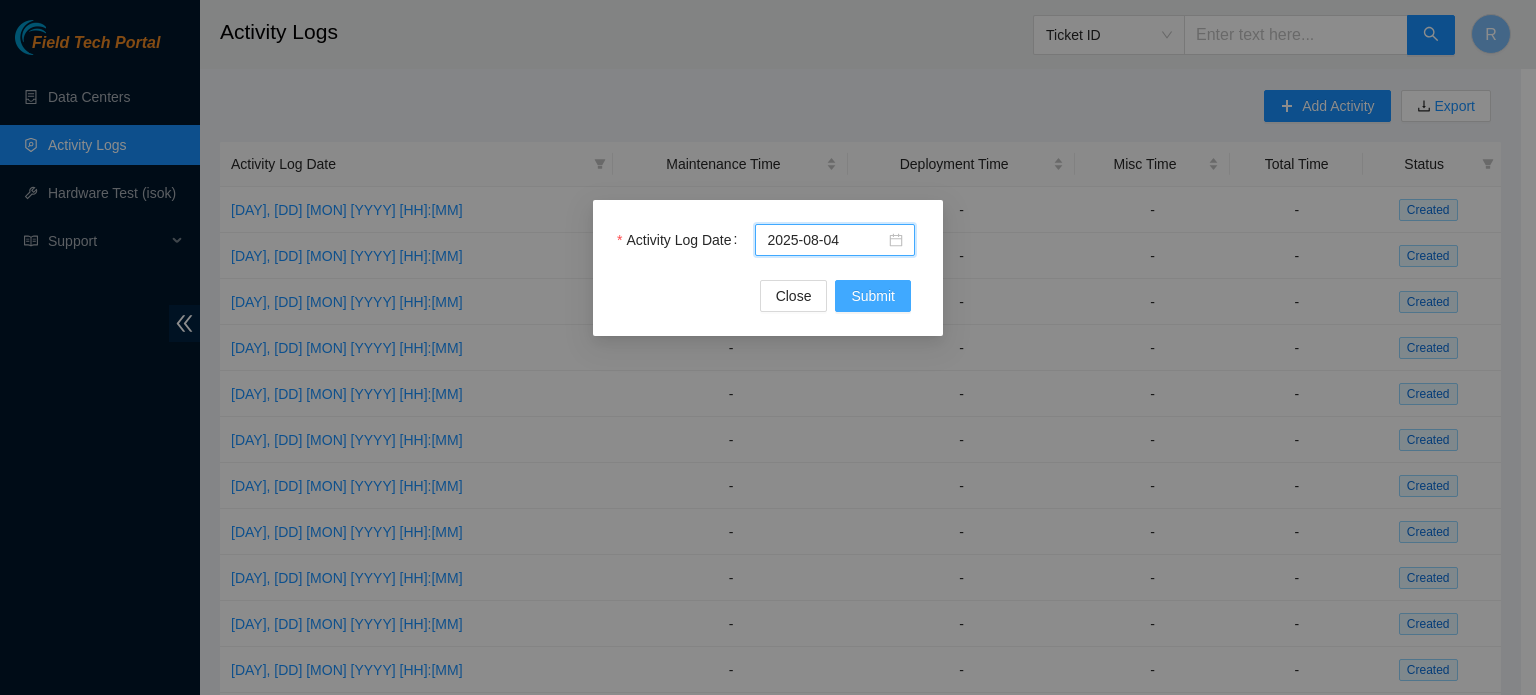 click on "Submit" at bounding box center (873, 296) 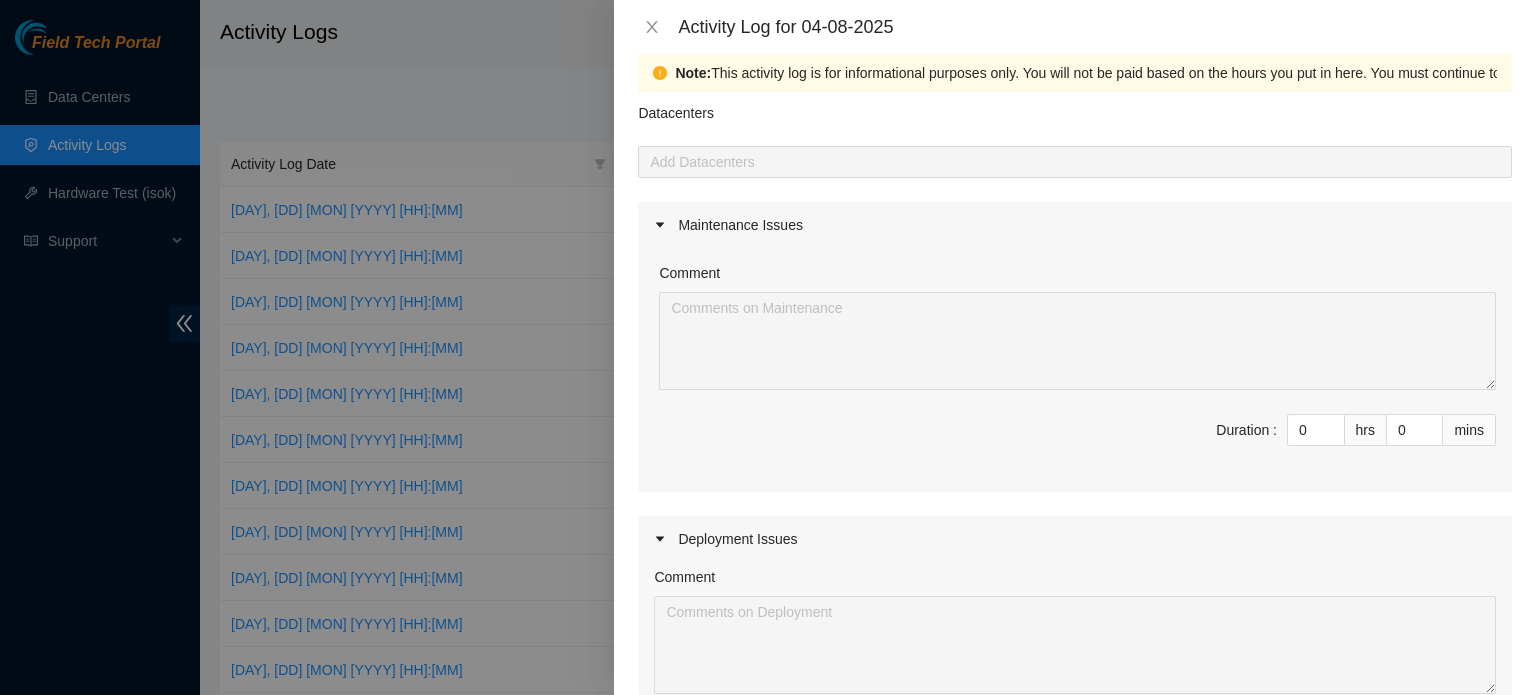 scroll, scrollTop: 0, scrollLeft: 0, axis: both 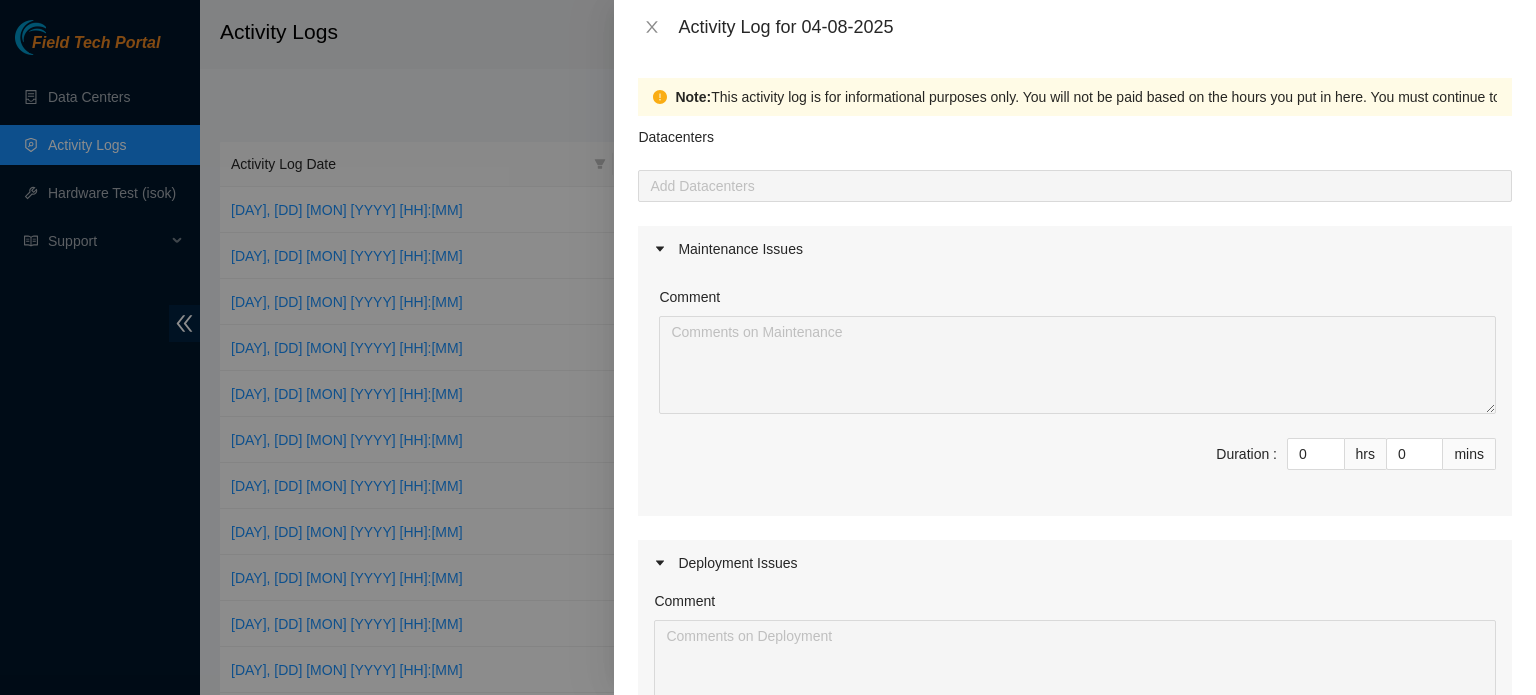 click at bounding box center (1075, 186) 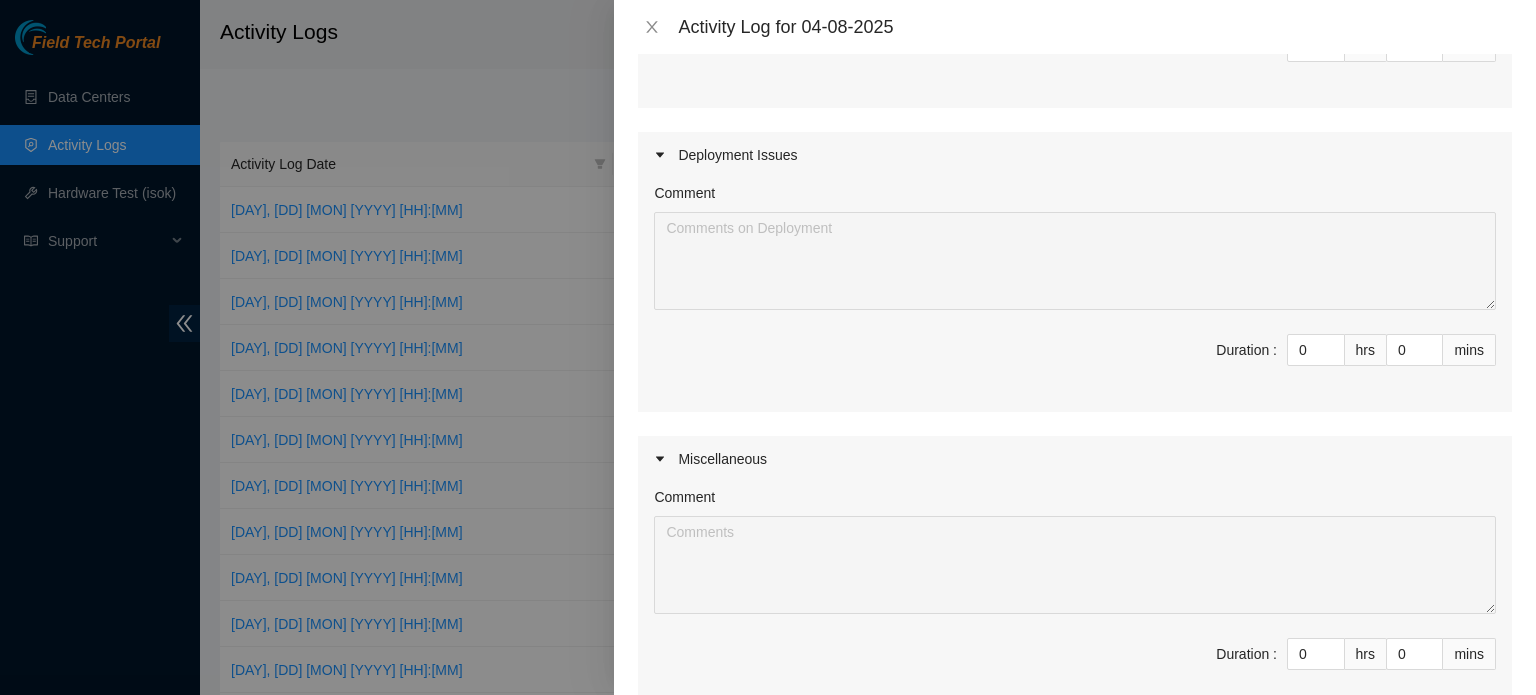 scroll, scrollTop: 400, scrollLeft: 0, axis: vertical 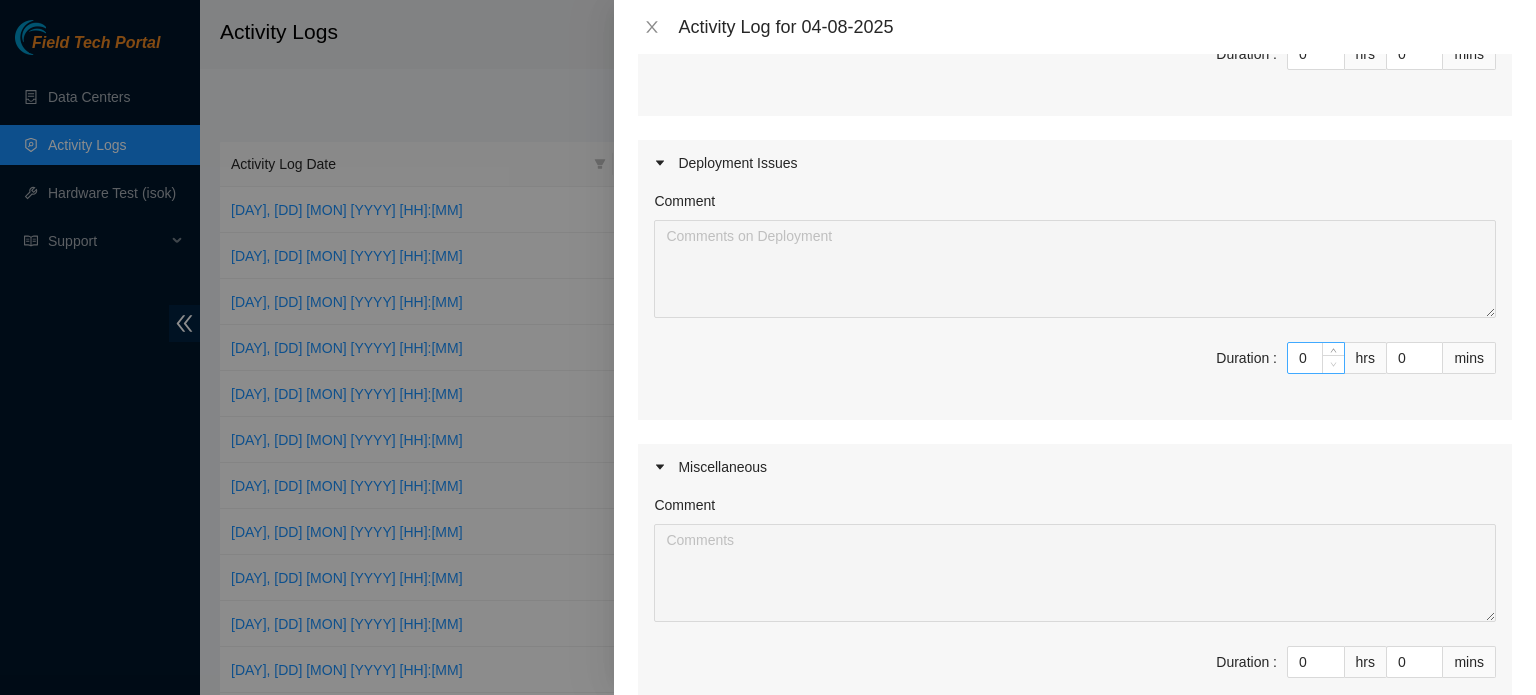 click at bounding box center [1334, 365] 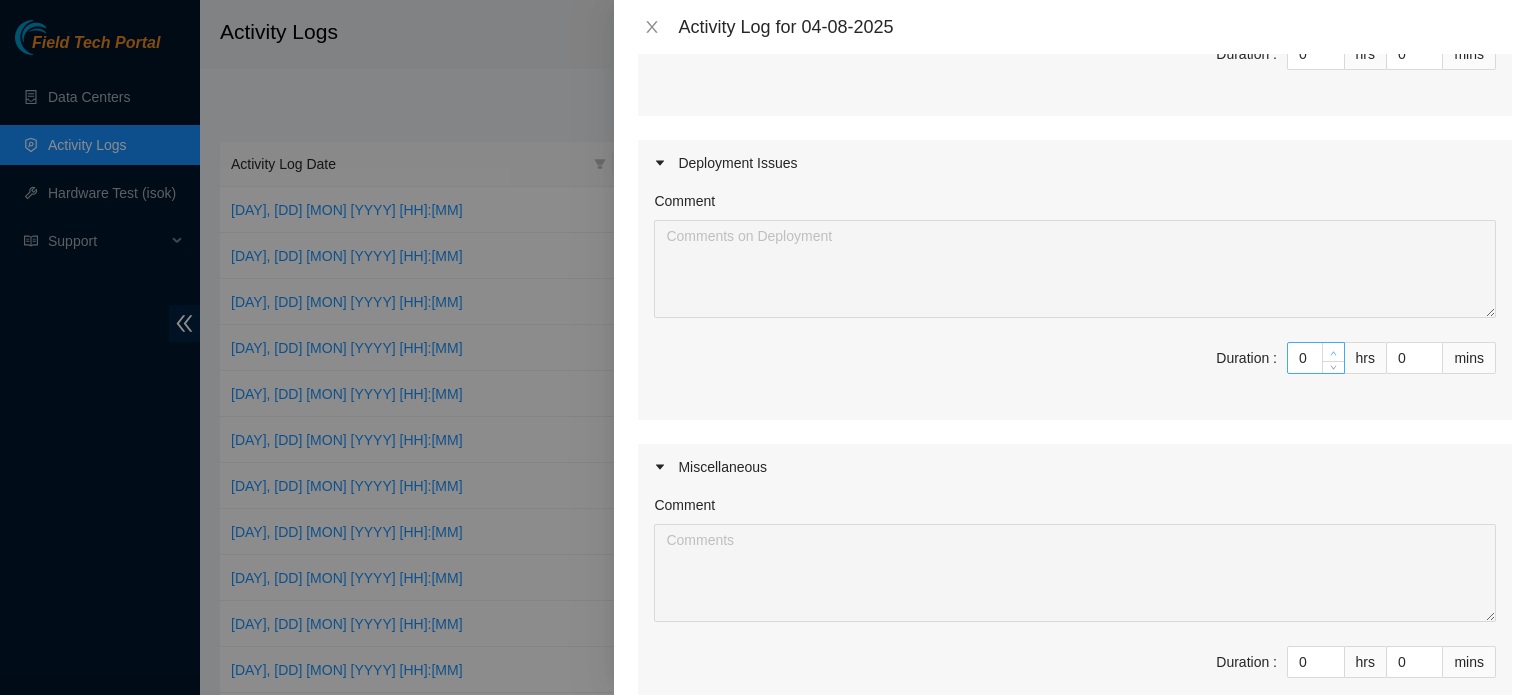 type on "1" 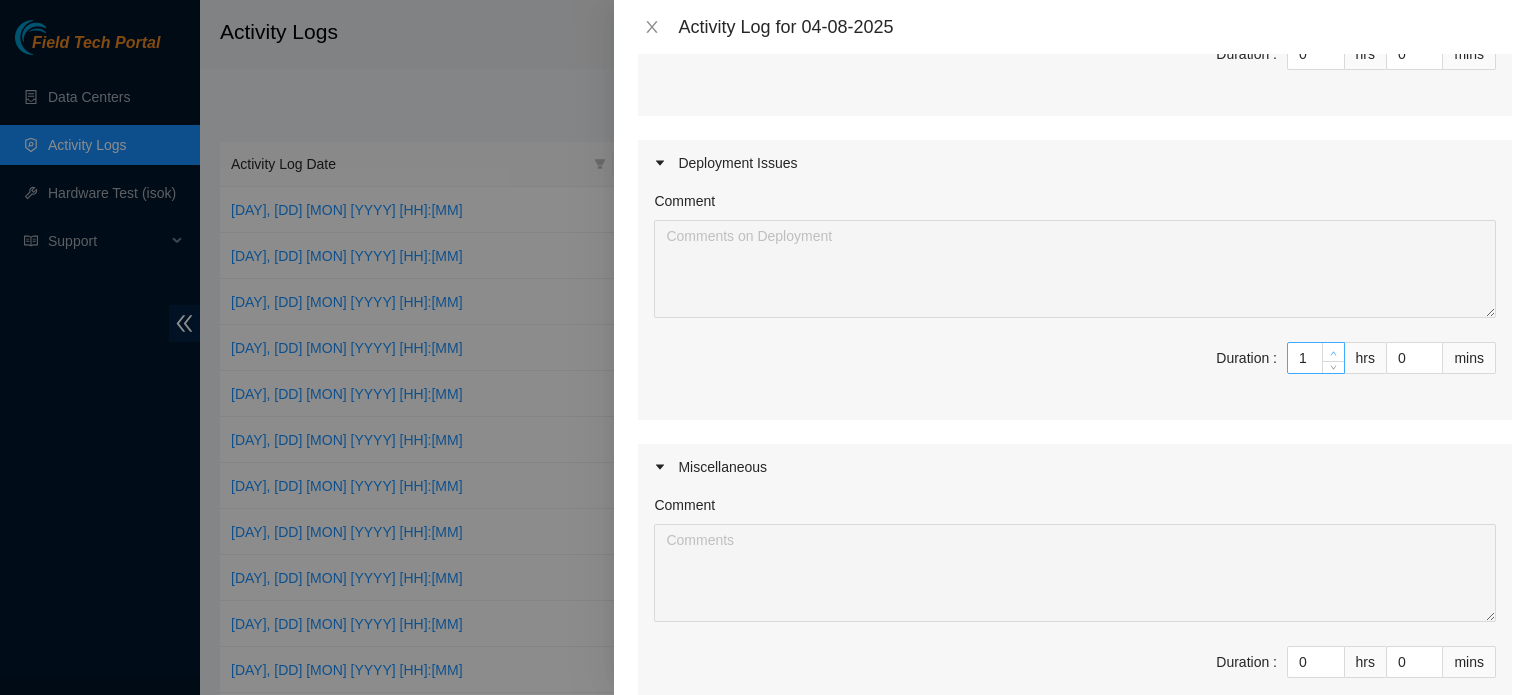 click at bounding box center (1334, 353) 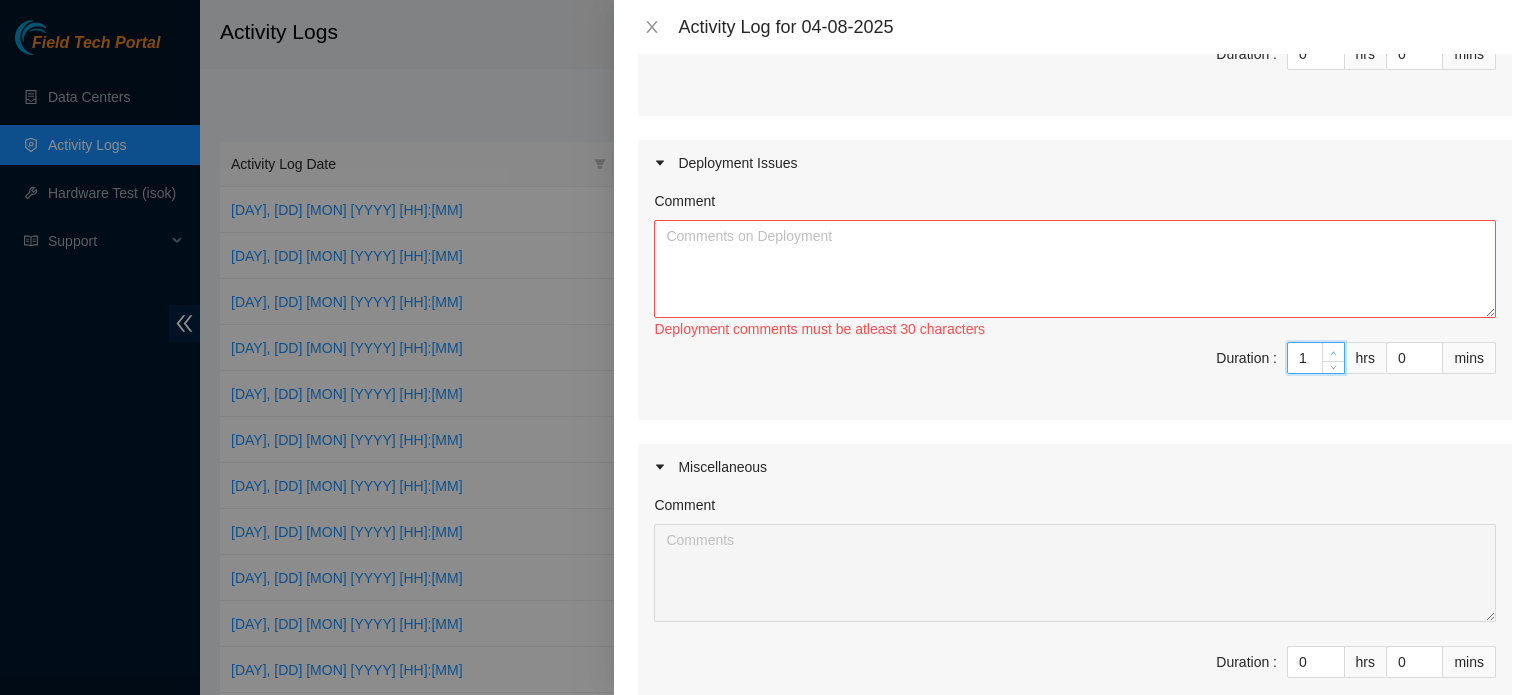 type on "2" 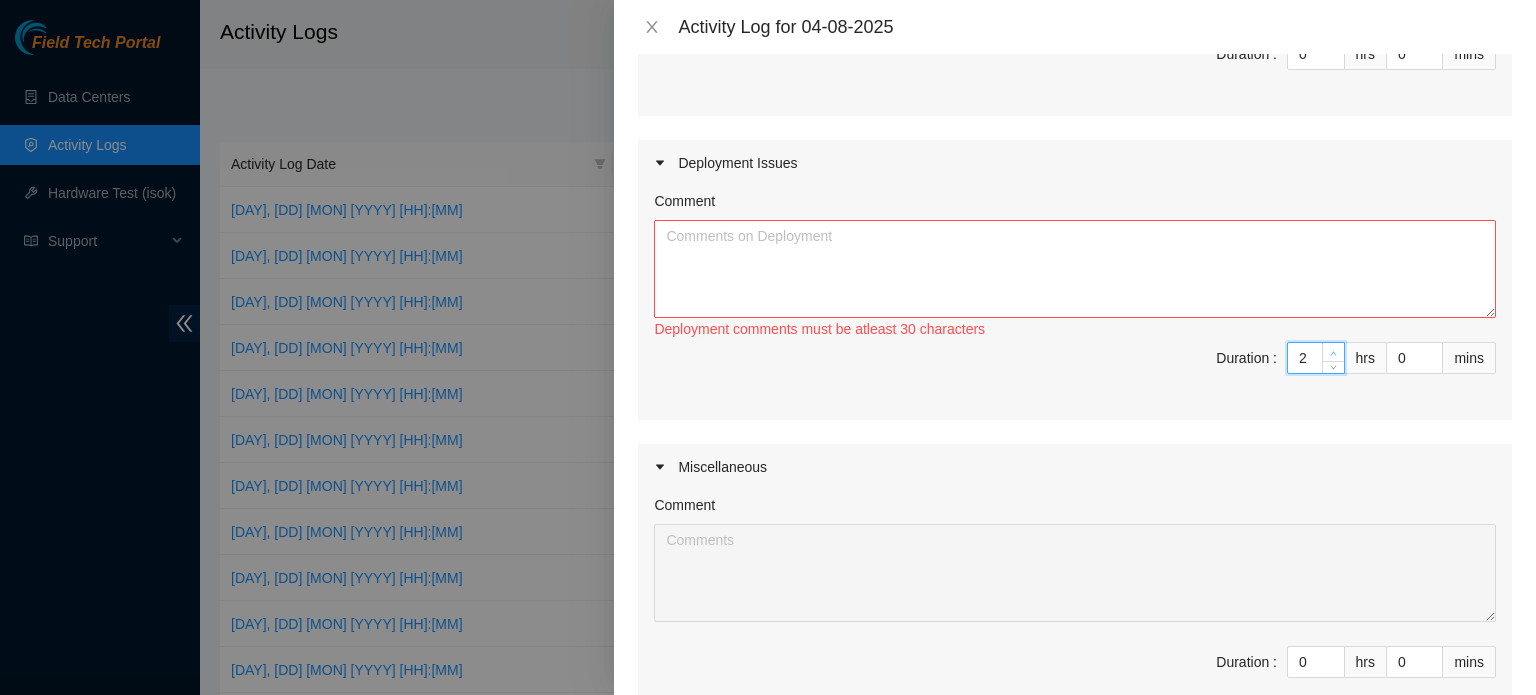 click at bounding box center [1334, 353] 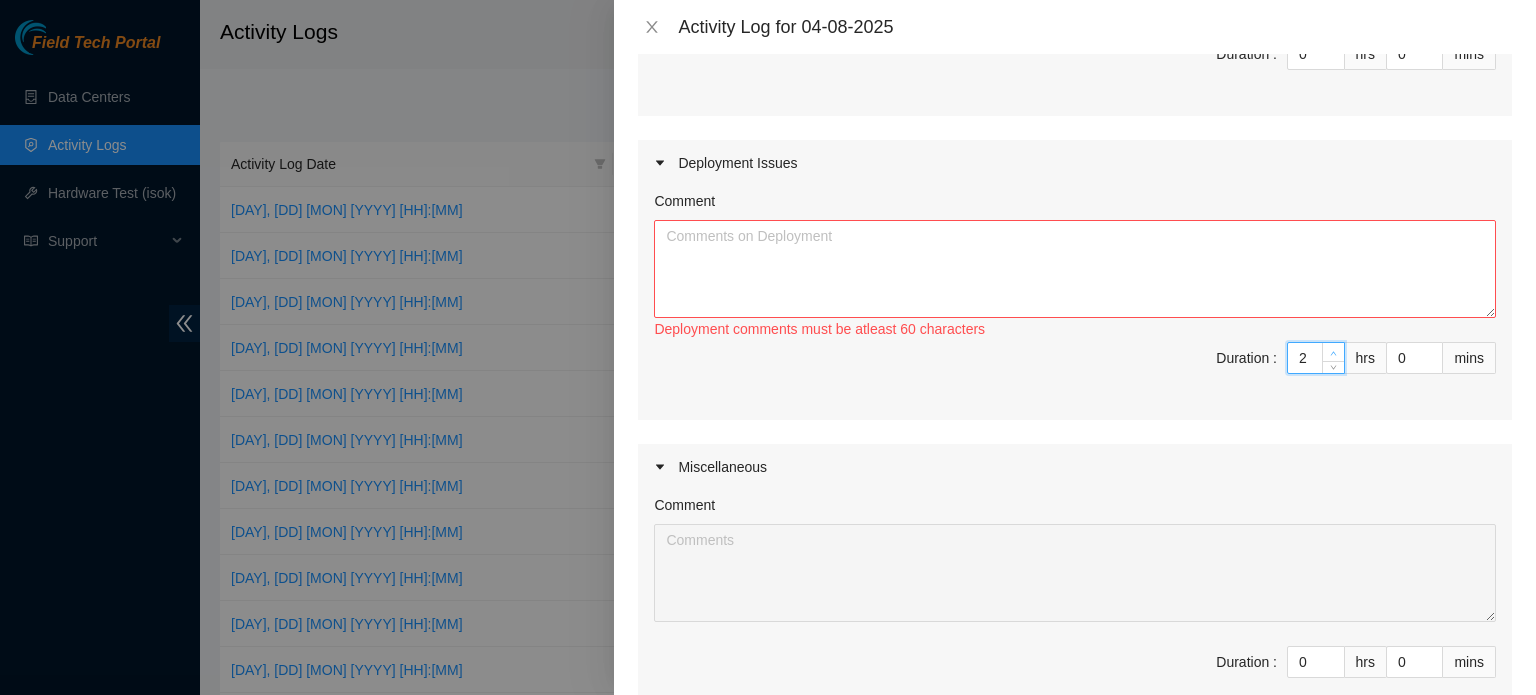 type on "3" 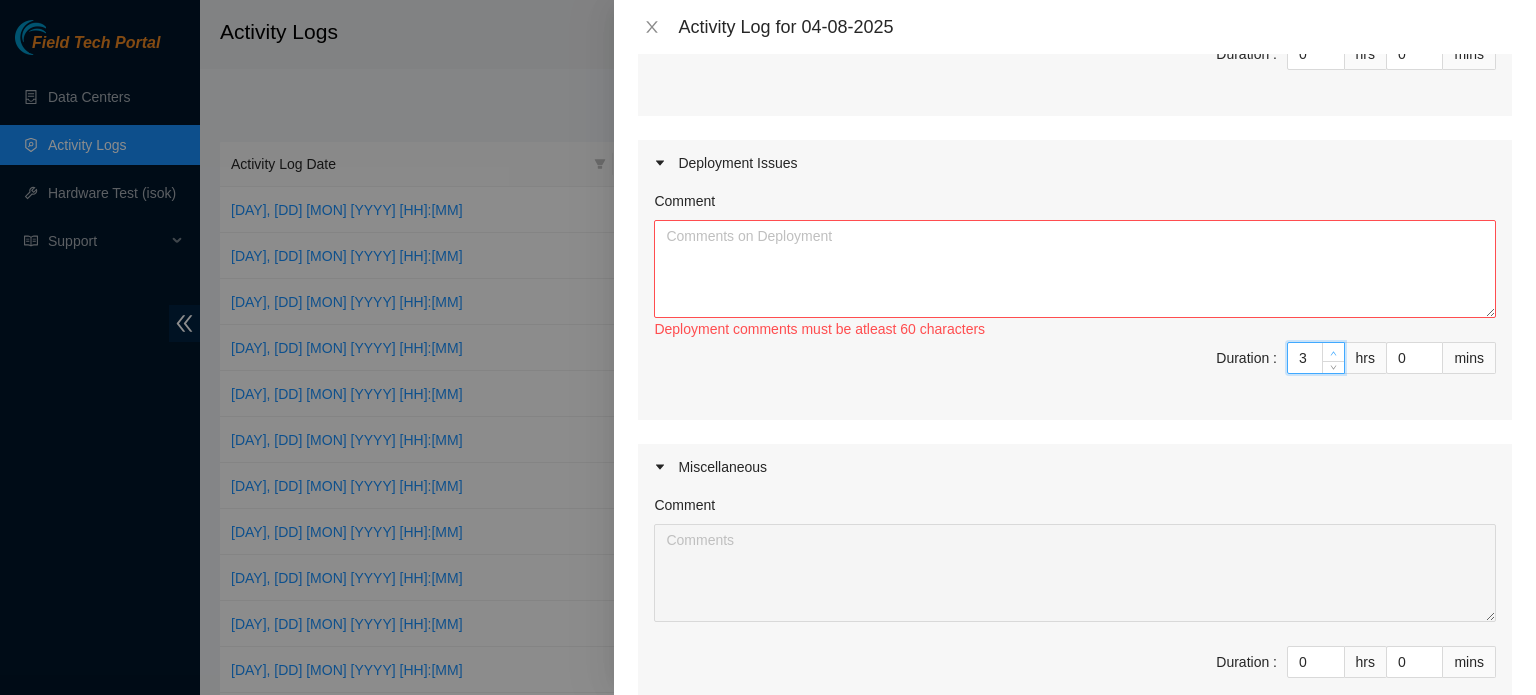 click at bounding box center (1334, 353) 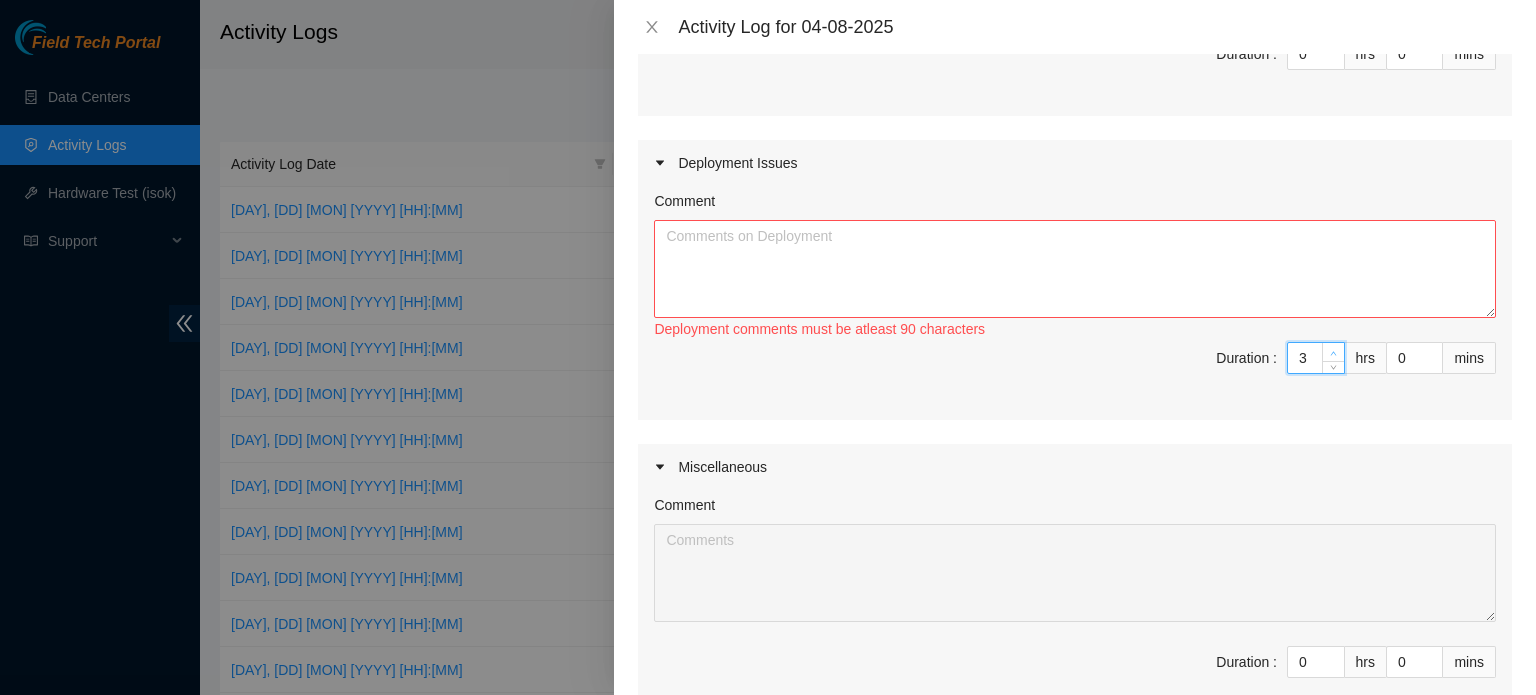 type on "4" 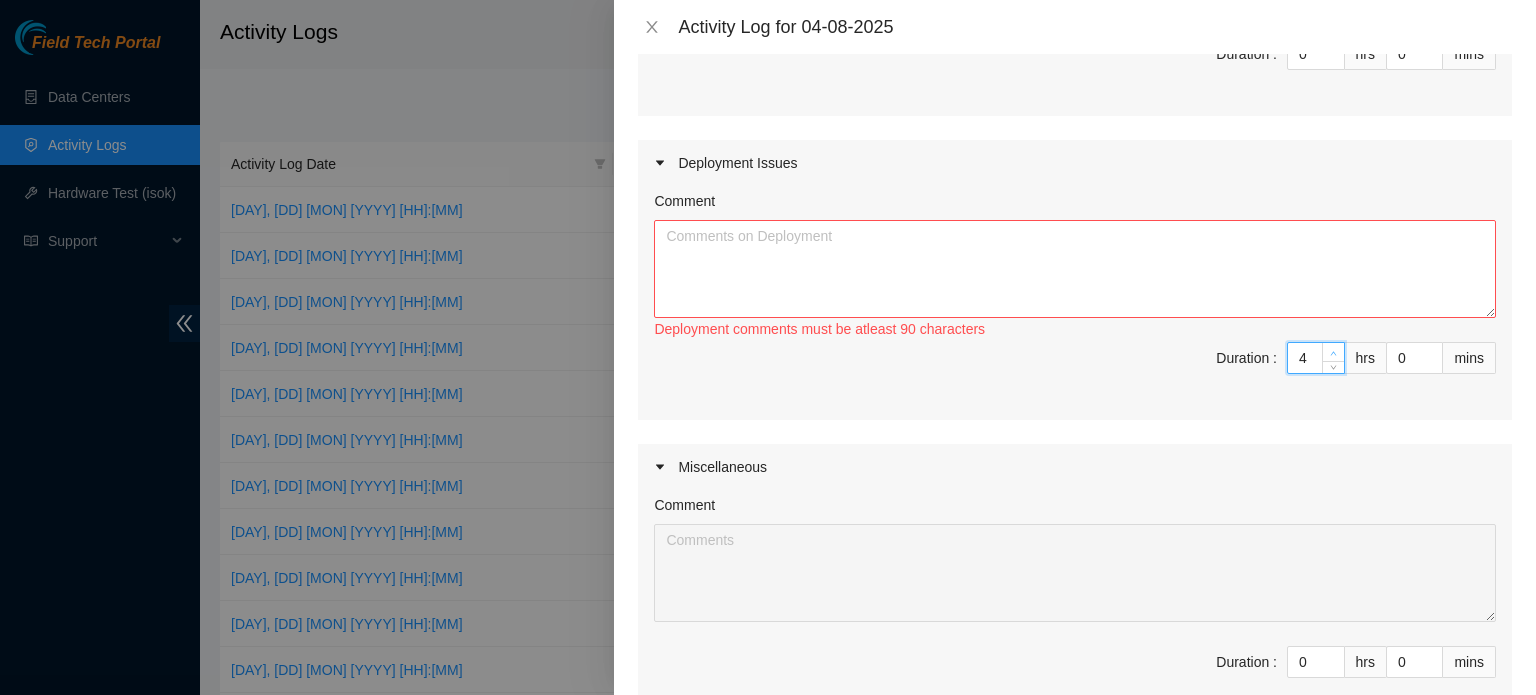 click at bounding box center (1334, 353) 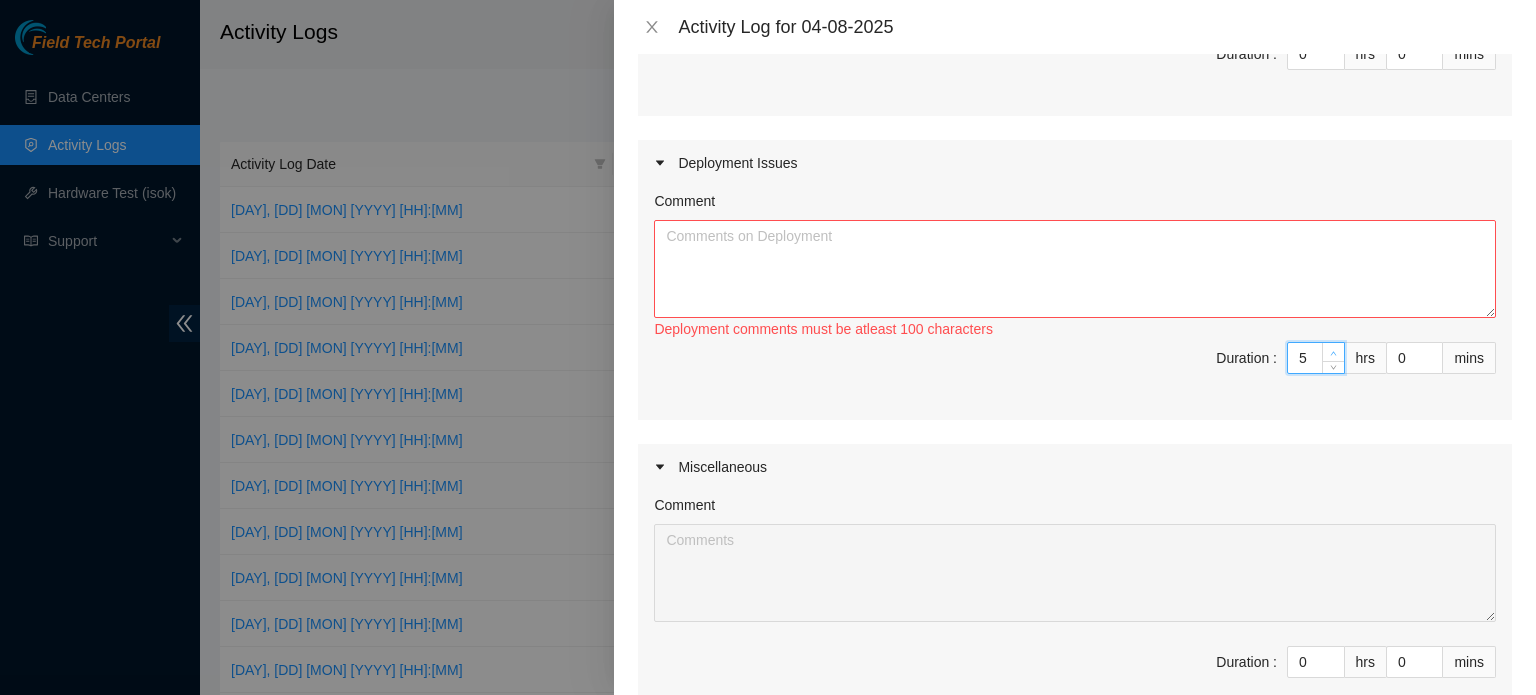 click at bounding box center (1334, 353) 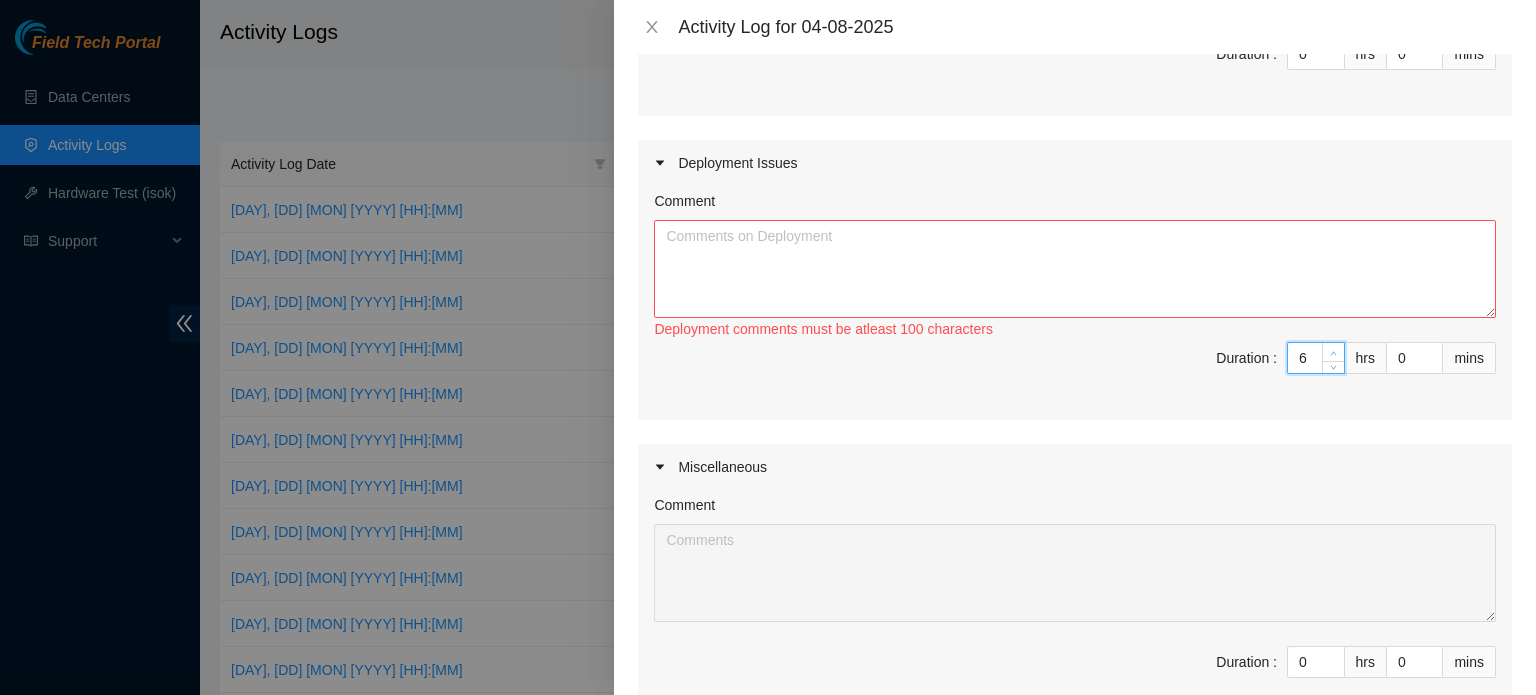 click at bounding box center (1334, 353) 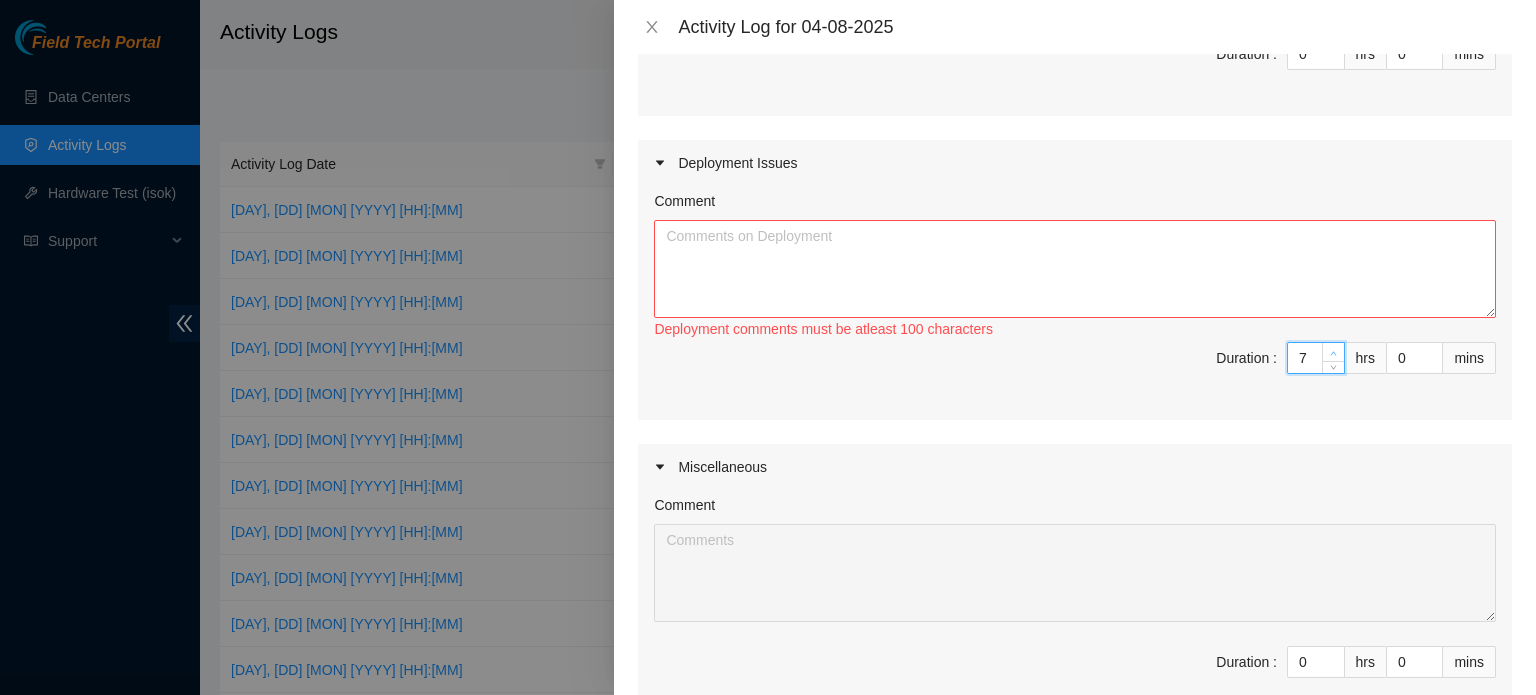 click at bounding box center (1334, 353) 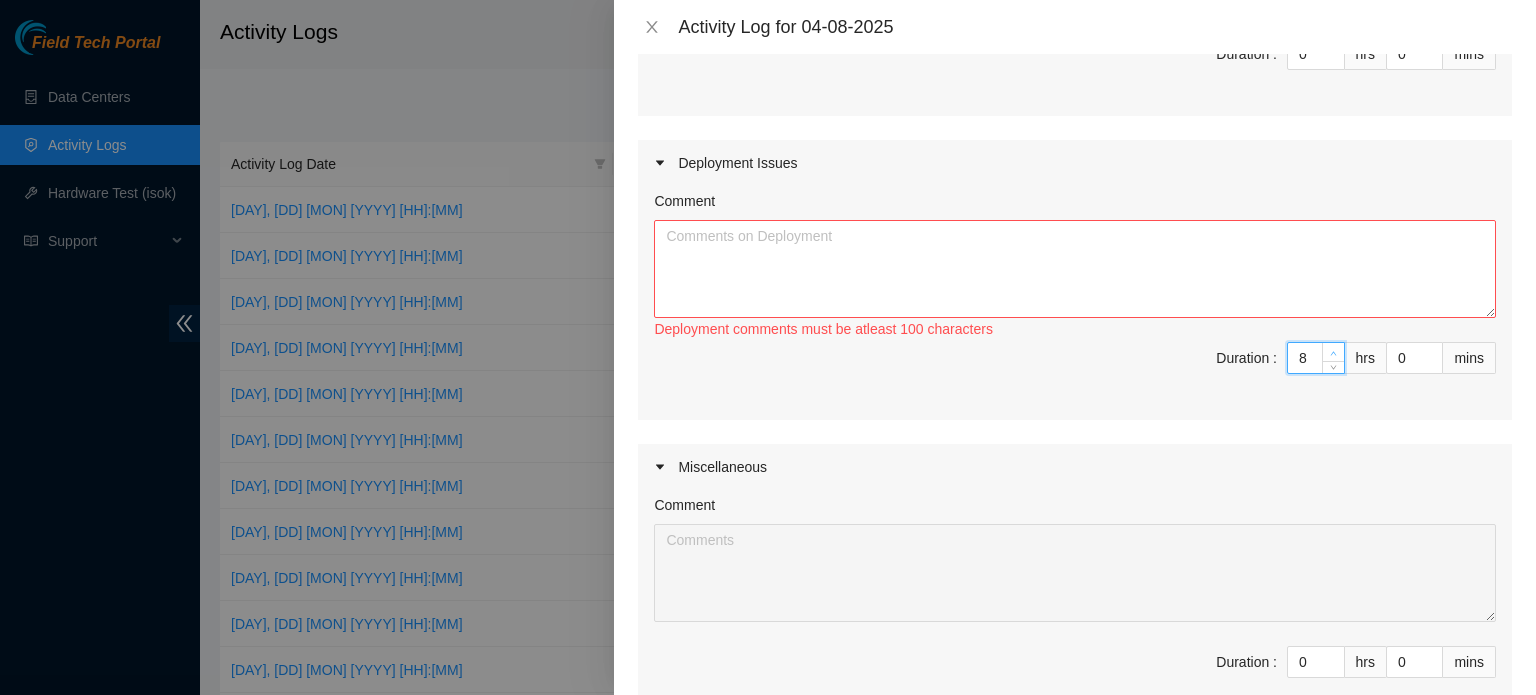 click at bounding box center (1334, 353) 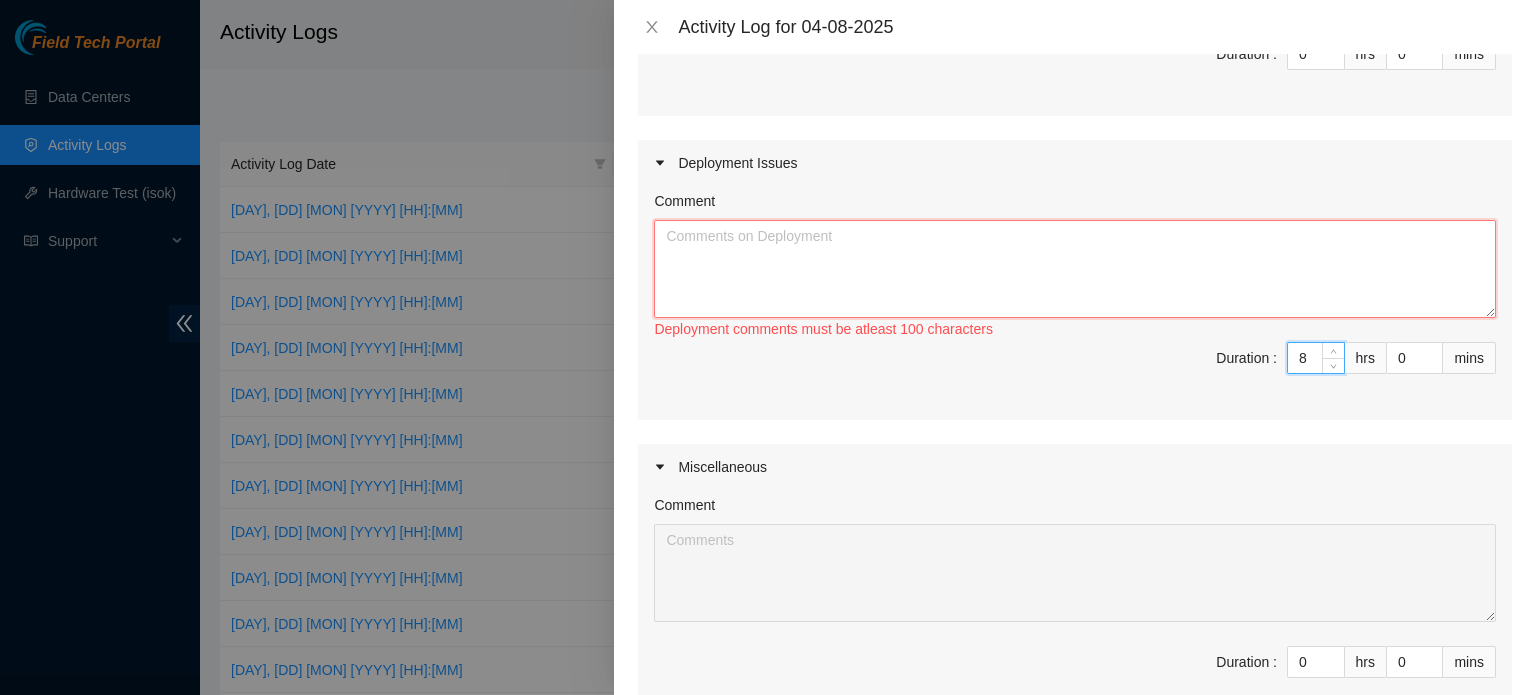click on "Comment" at bounding box center (1075, 269) 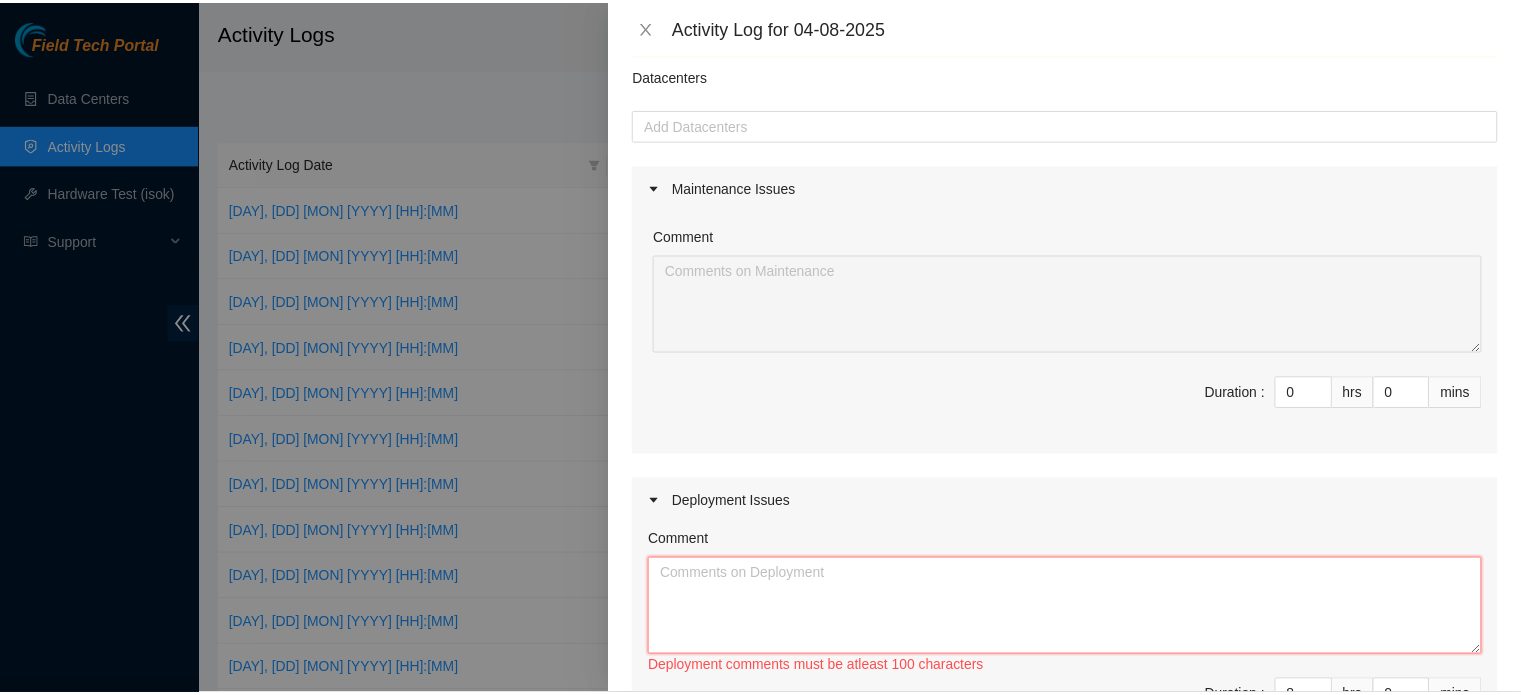 scroll, scrollTop: 0, scrollLeft: 0, axis: both 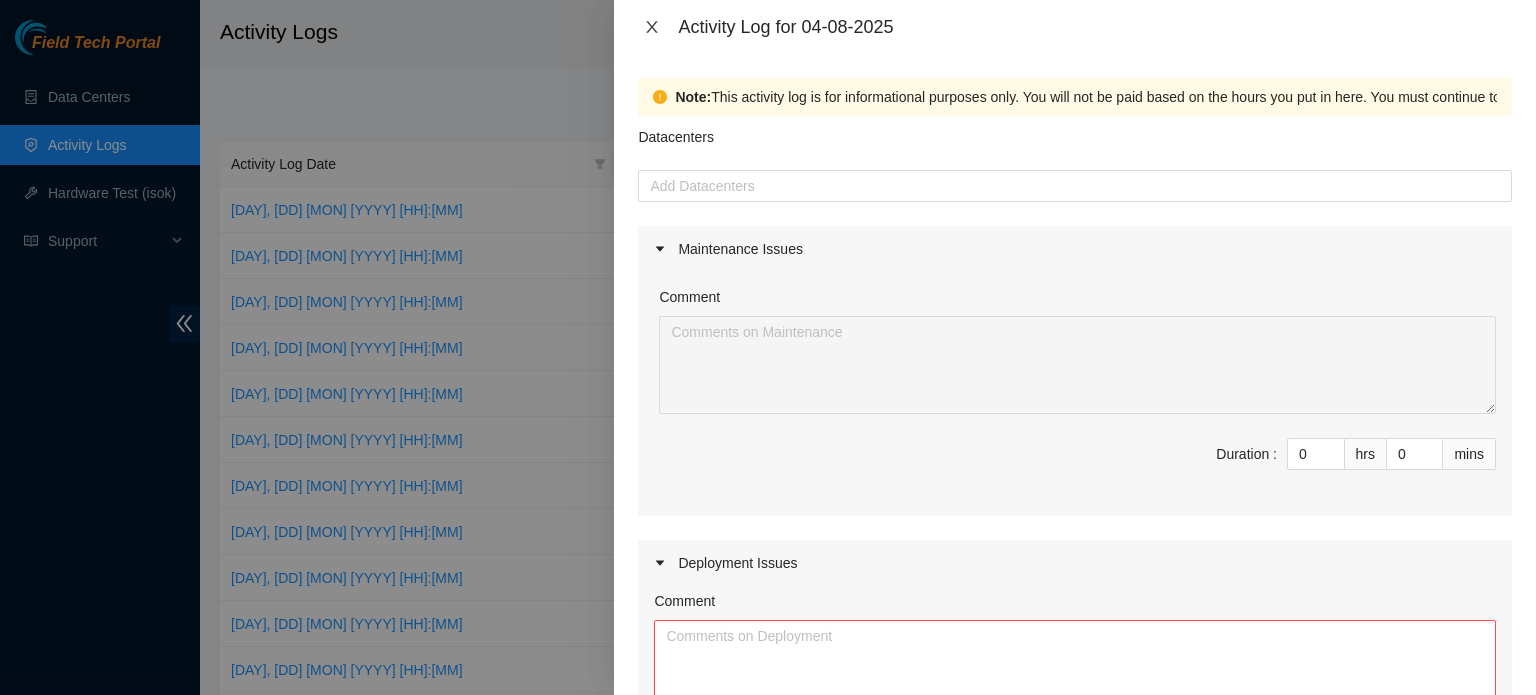 click 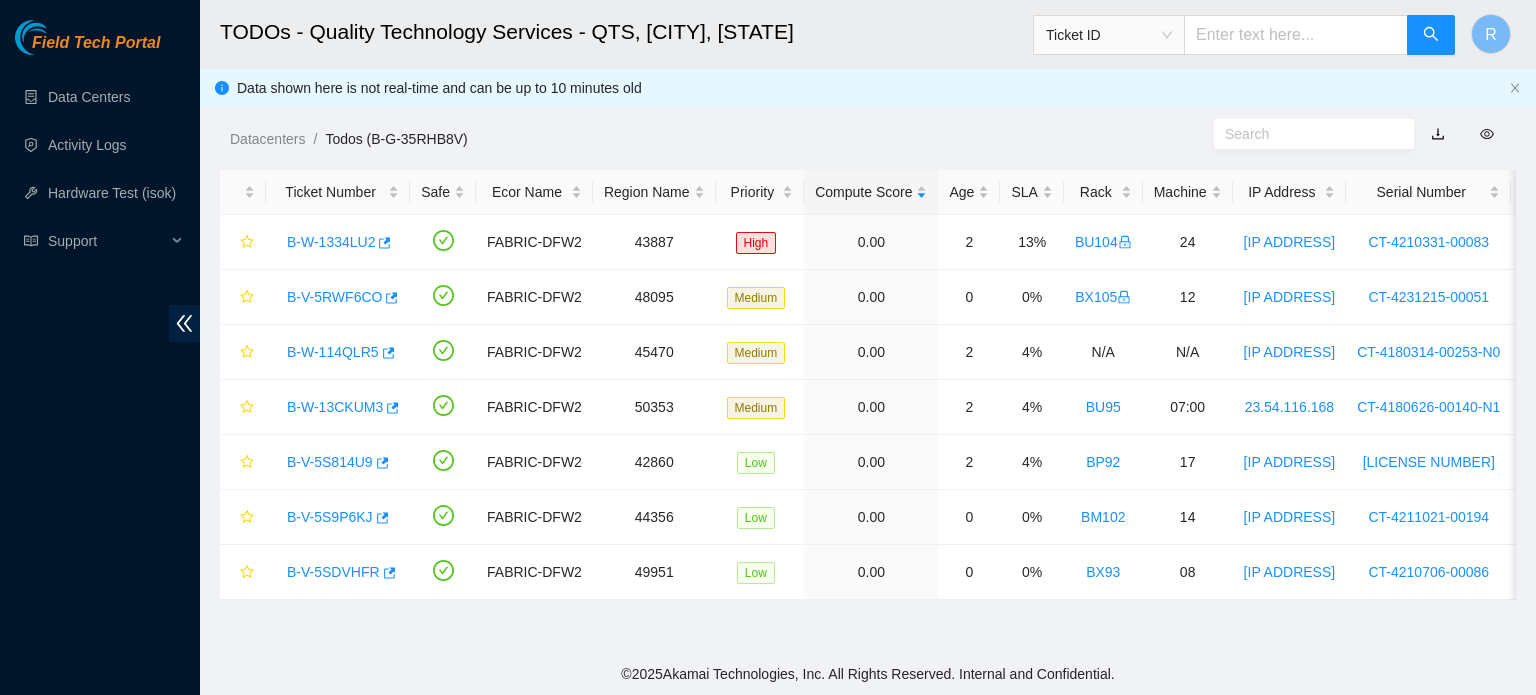 scroll, scrollTop: 0, scrollLeft: 0, axis: both 